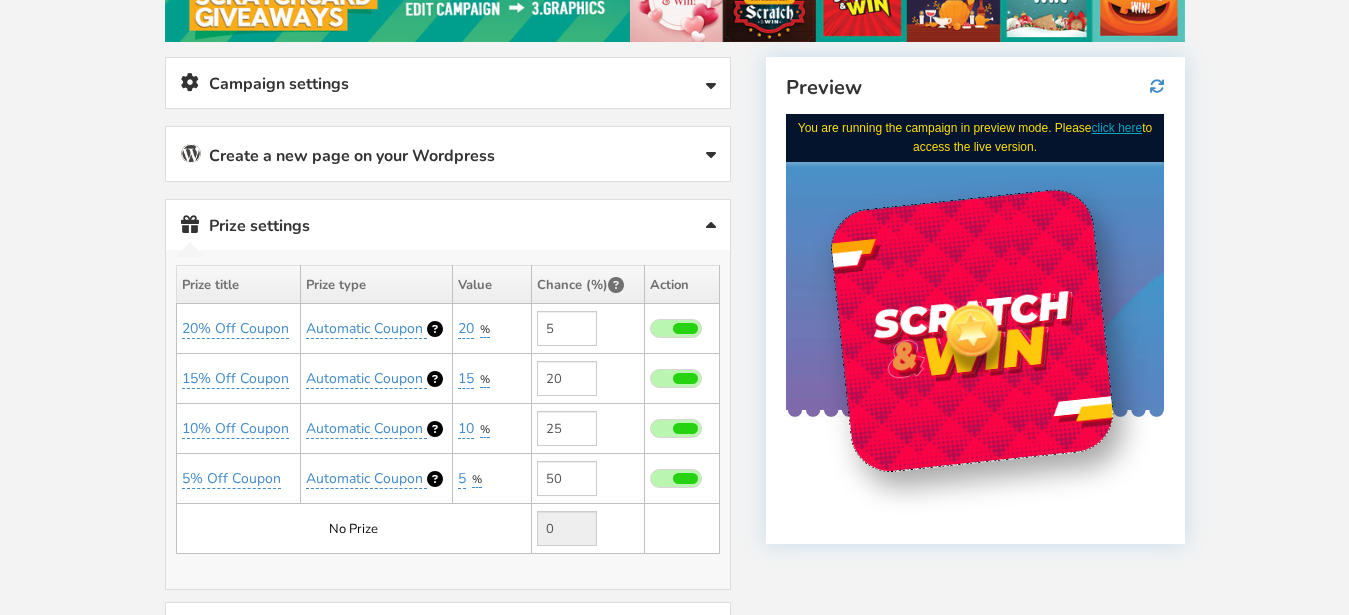 scroll, scrollTop: 0, scrollLeft: 0, axis: both 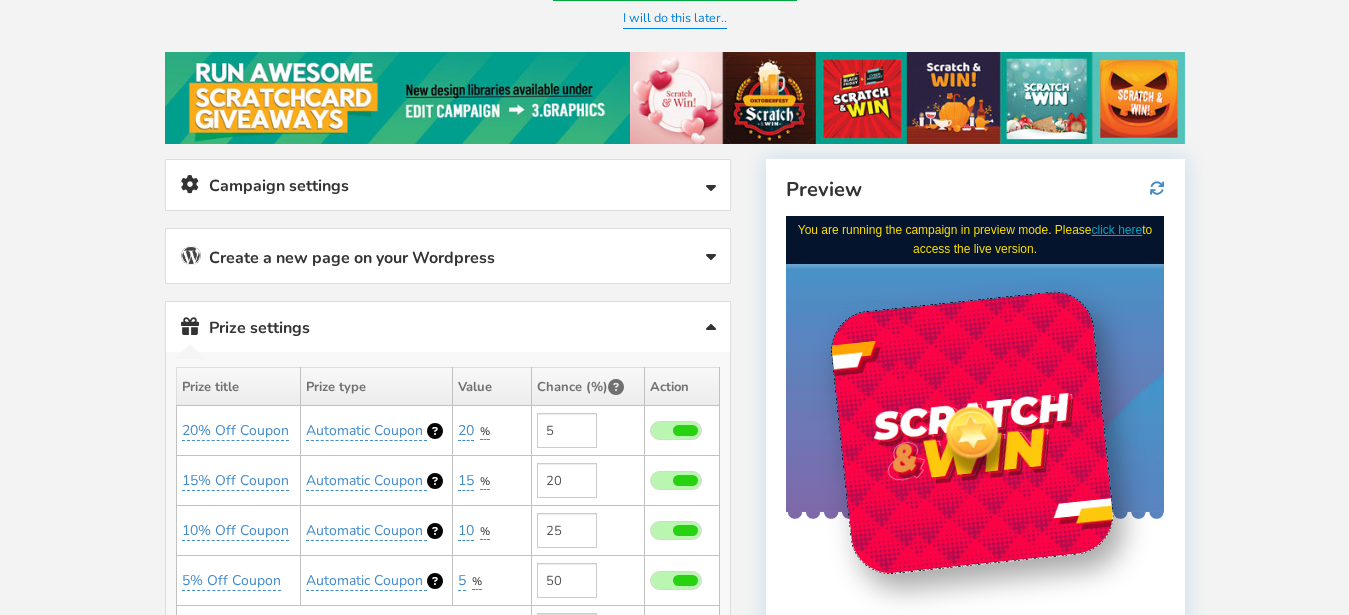 click on "Campaign settings" at bounding box center (448, 185) 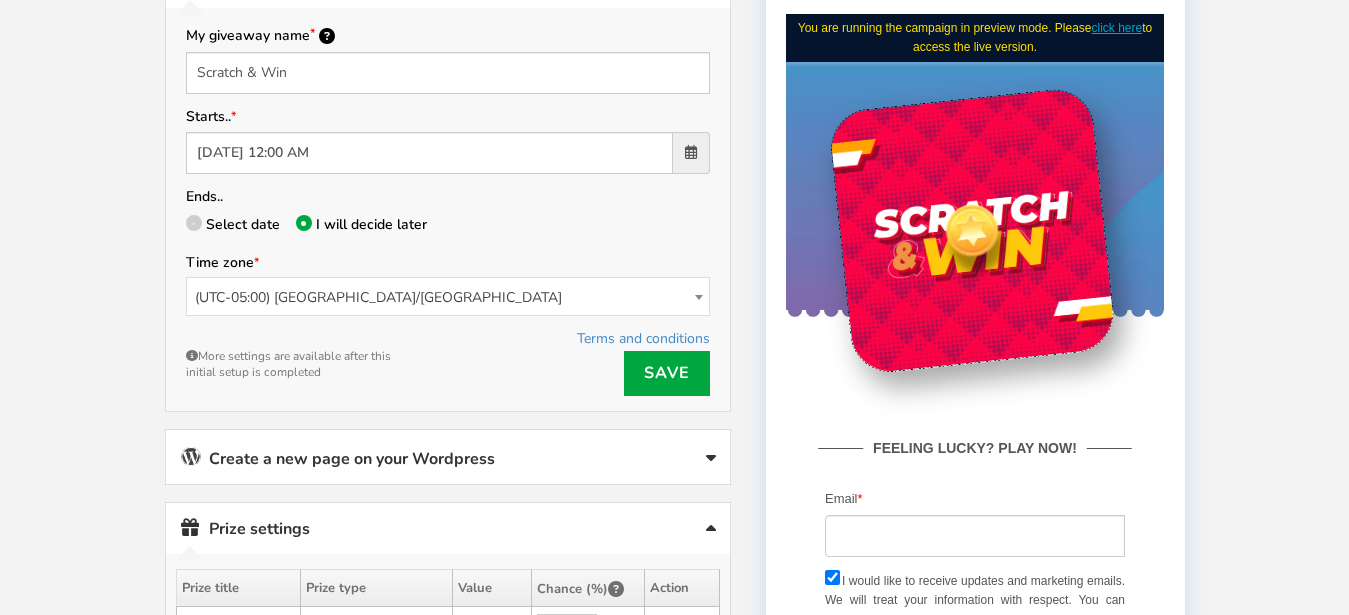 scroll, scrollTop: 408, scrollLeft: 0, axis: vertical 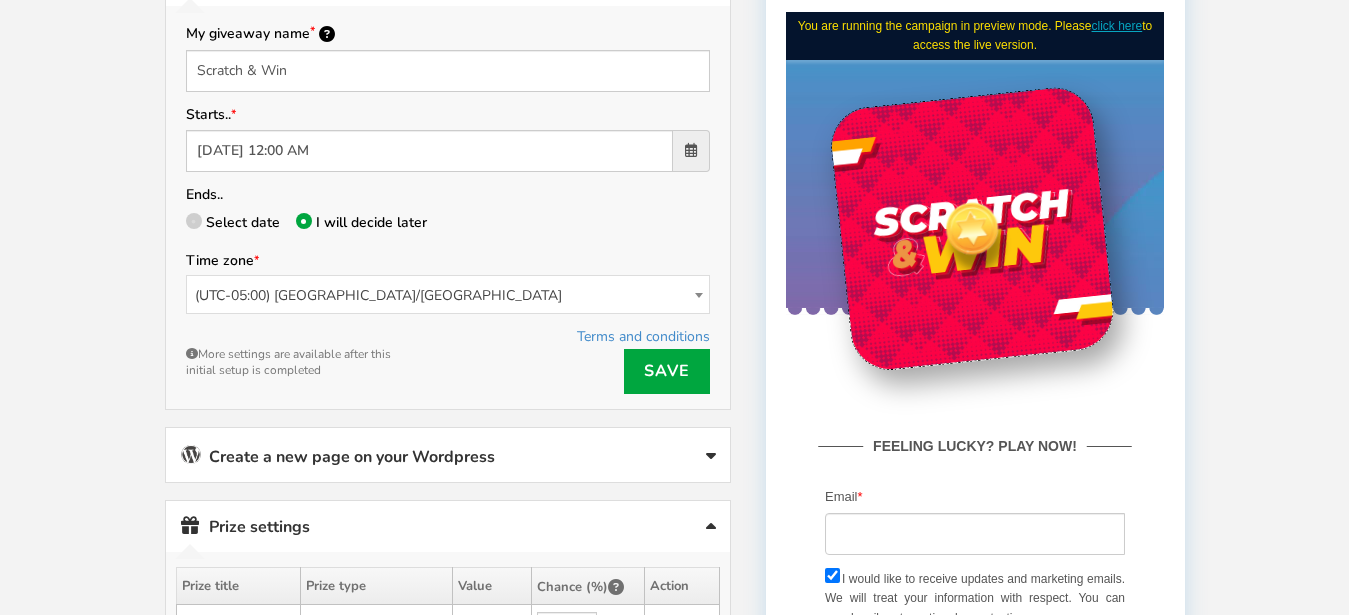 click on "(UTC-05:00) [GEOGRAPHIC_DATA]/[GEOGRAPHIC_DATA]" at bounding box center (448, 295) 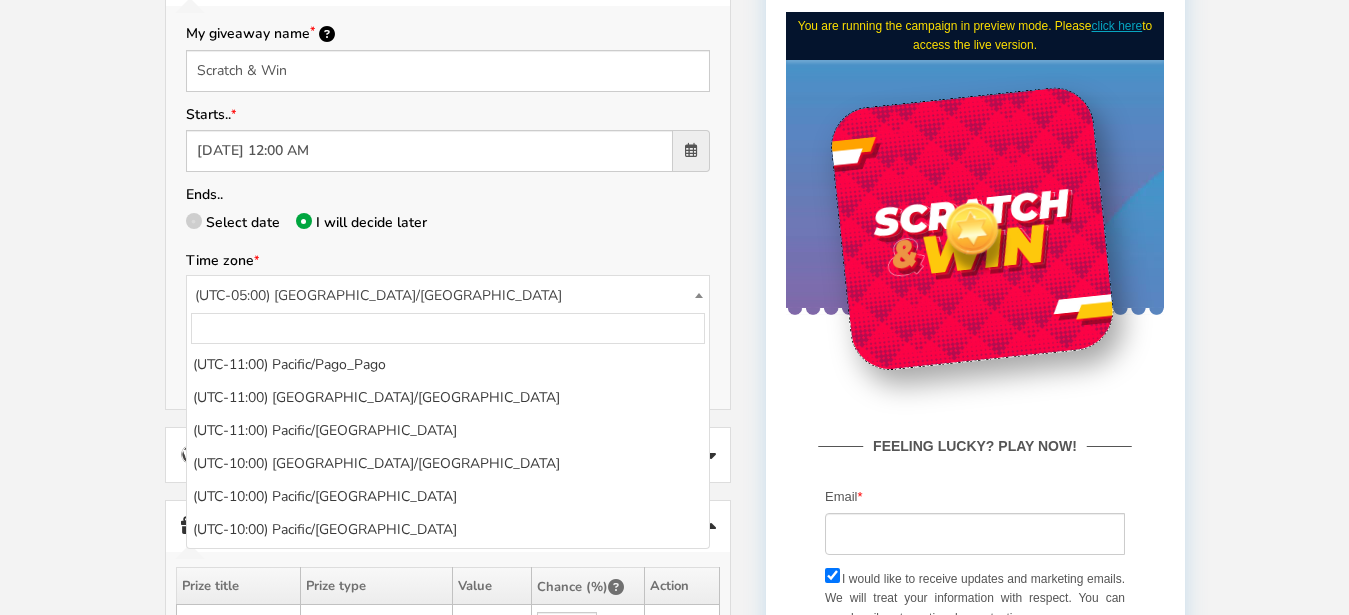 scroll, scrollTop: 1583, scrollLeft: 0, axis: vertical 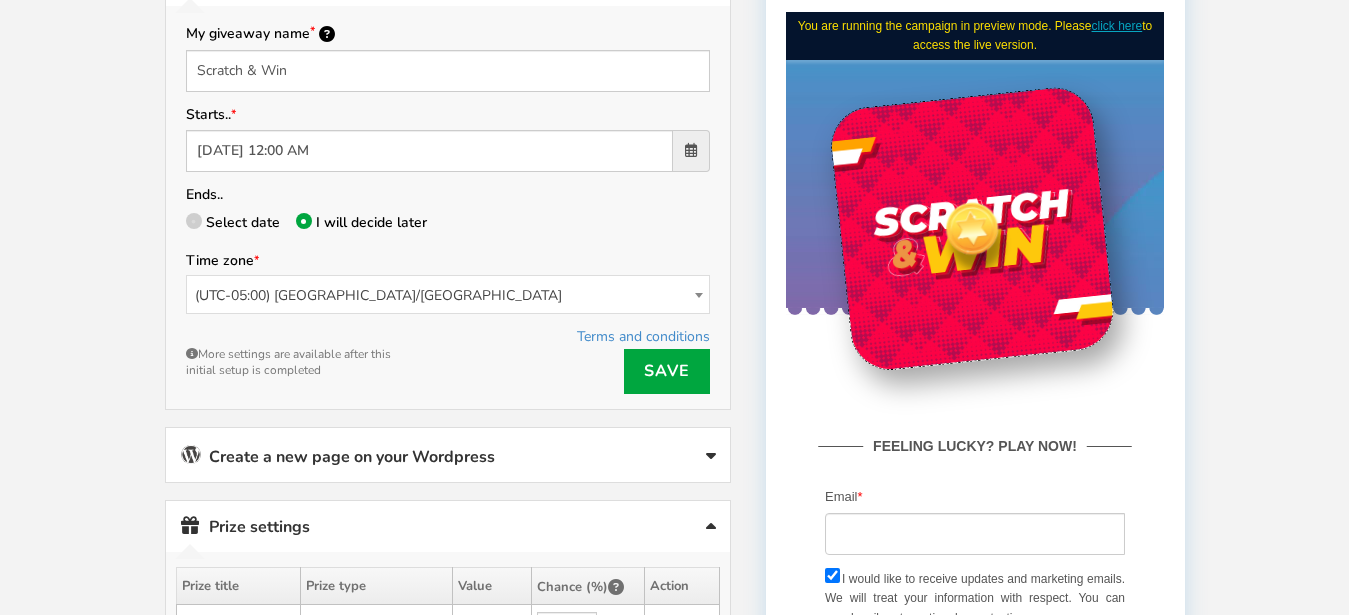 click on "(UTC-05:00) [GEOGRAPHIC_DATA]/[GEOGRAPHIC_DATA]" at bounding box center [448, 295] 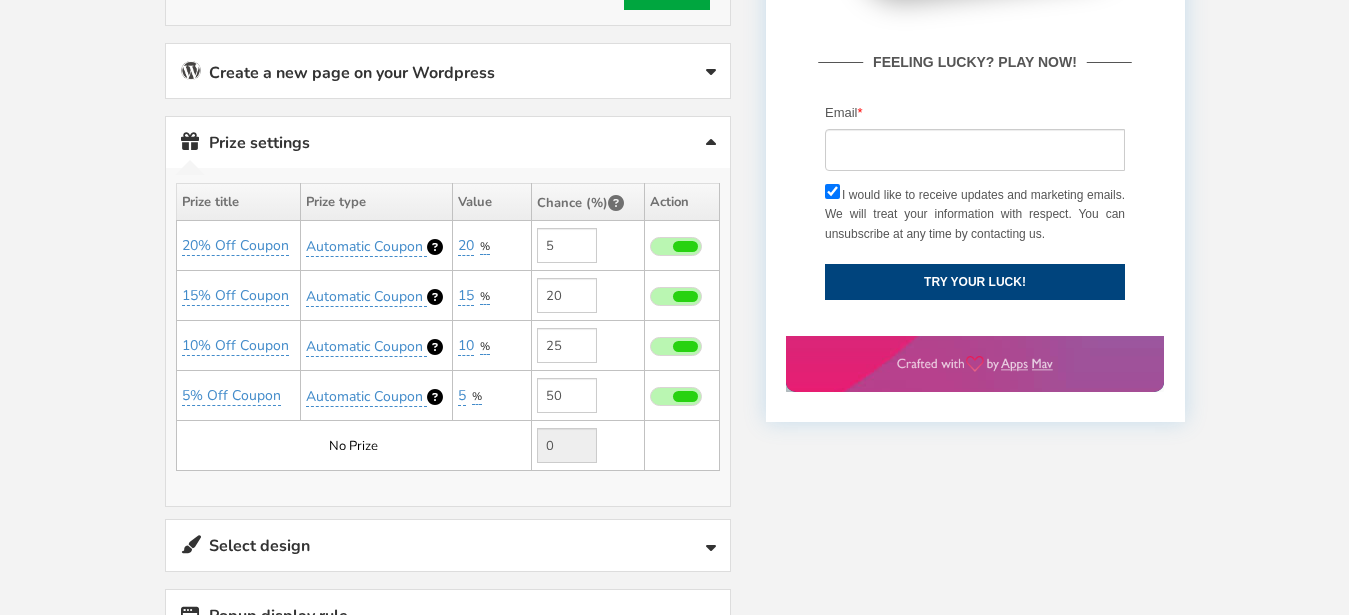 scroll, scrollTop: 816, scrollLeft: 0, axis: vertical 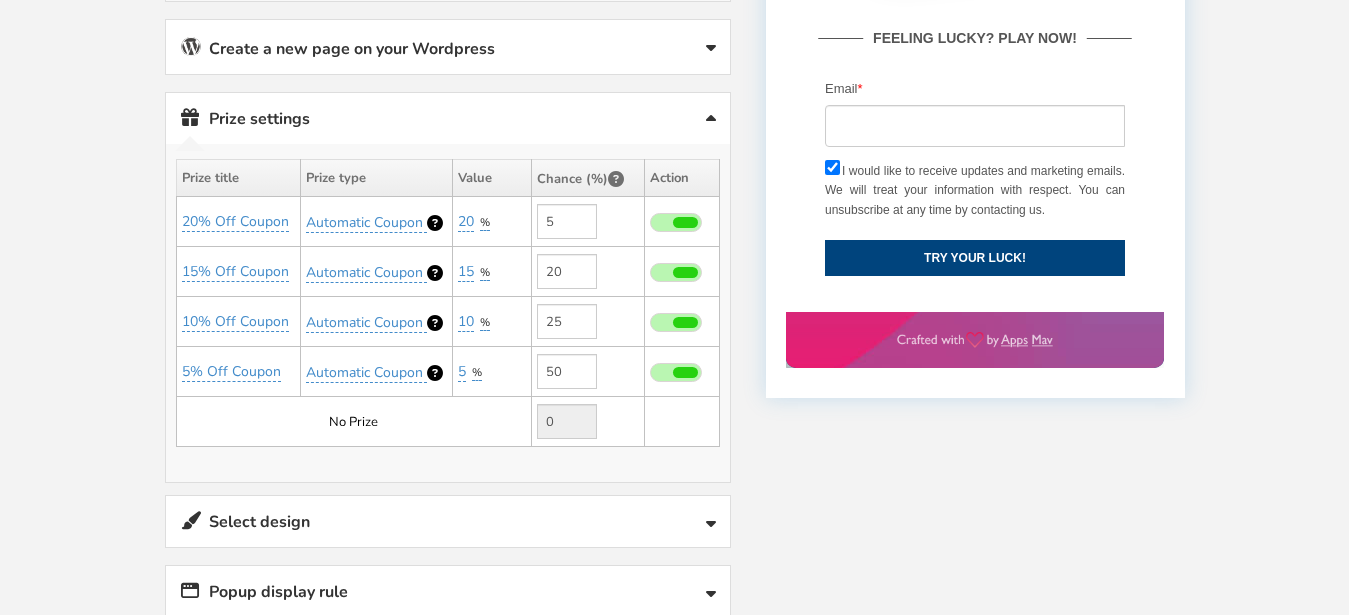 click at bounding box center (676, 222) 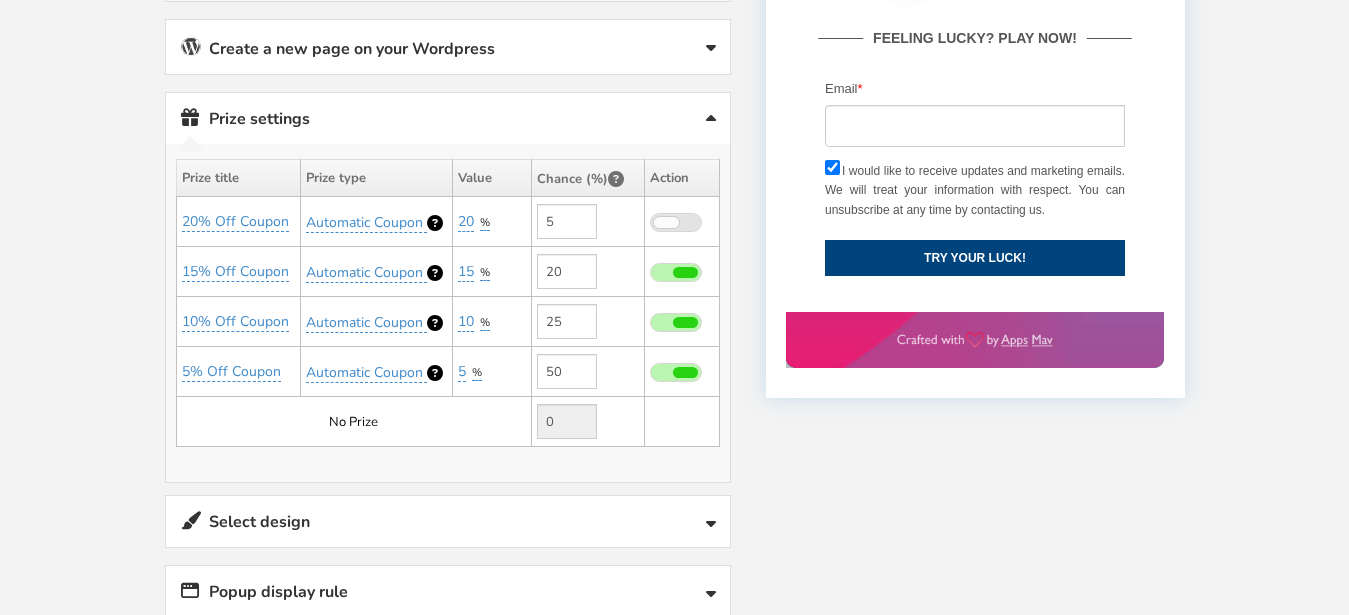type on "0" 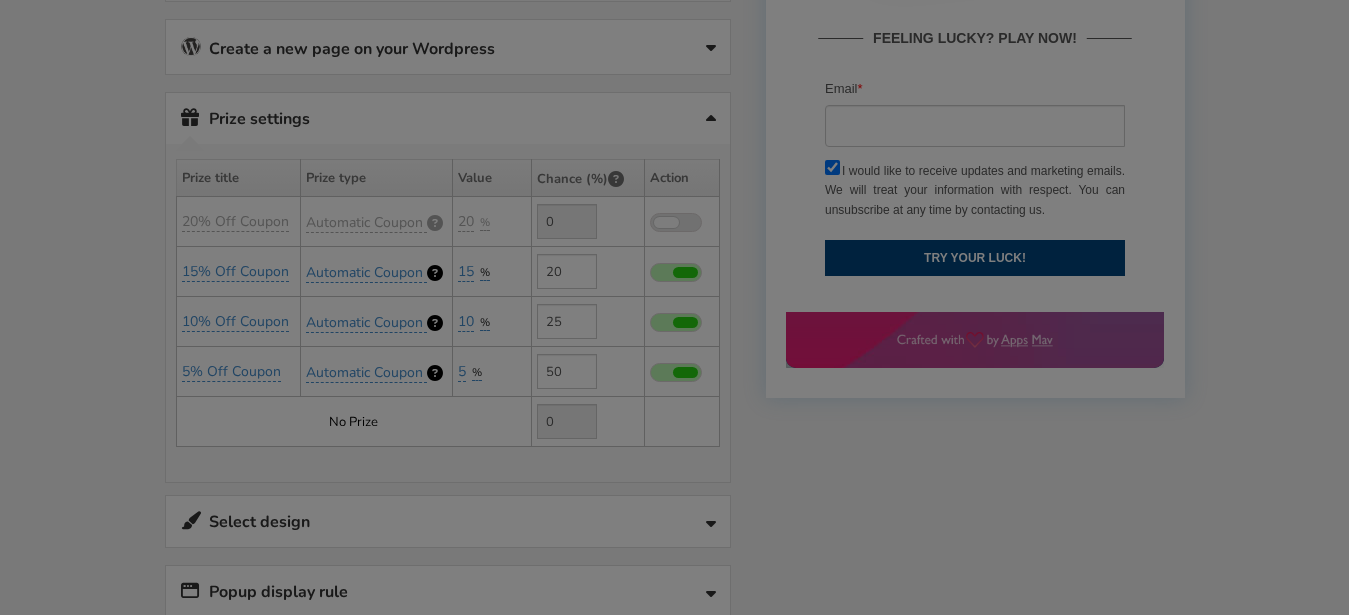 click on "●
●
●
●
●
●" at bounding box center (674, 307) 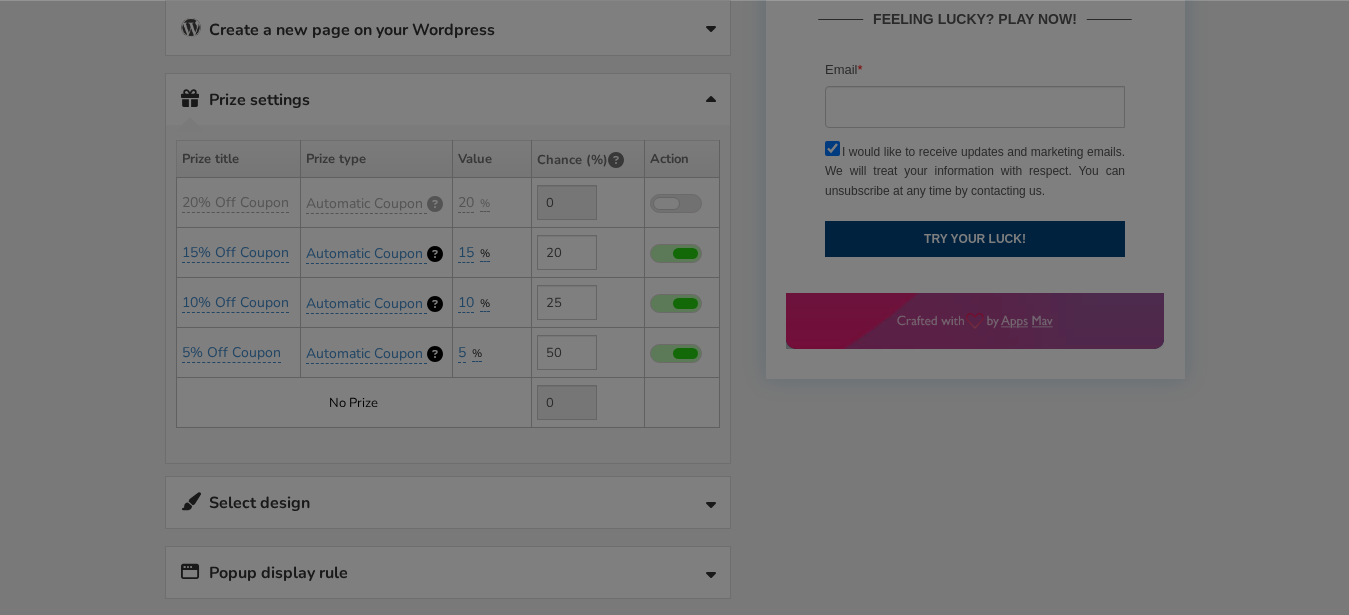 scroll, scrollTop: 832, scrollLeft: 0, axis: vertical 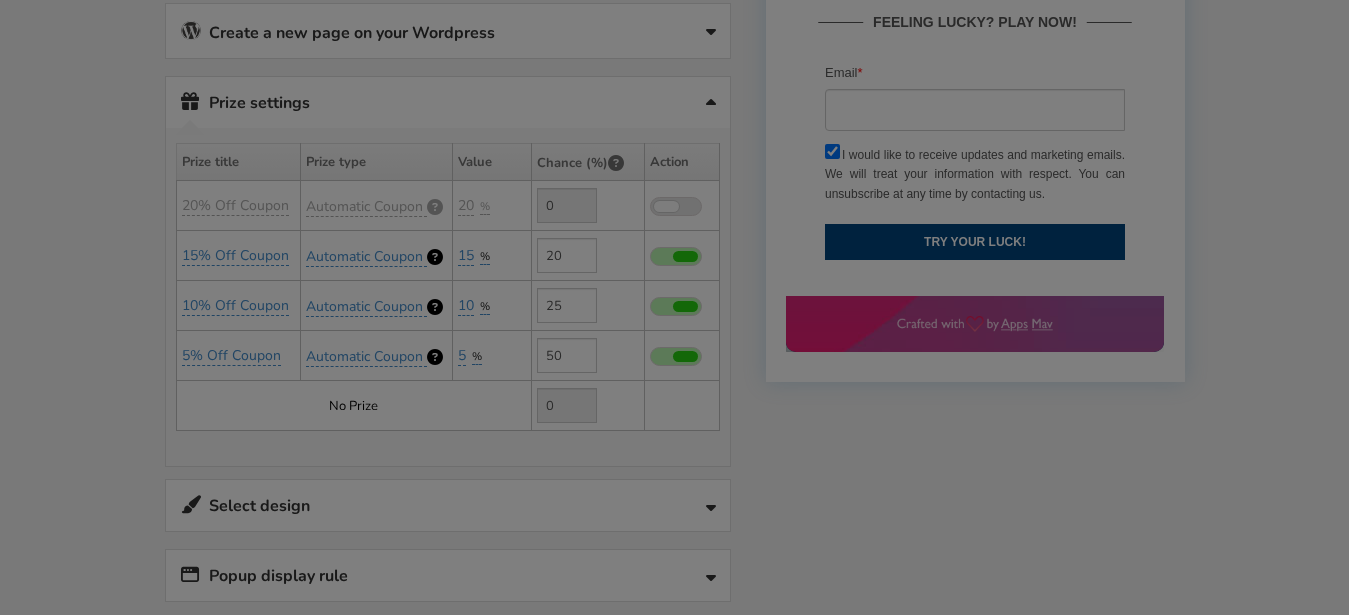 type on "5" 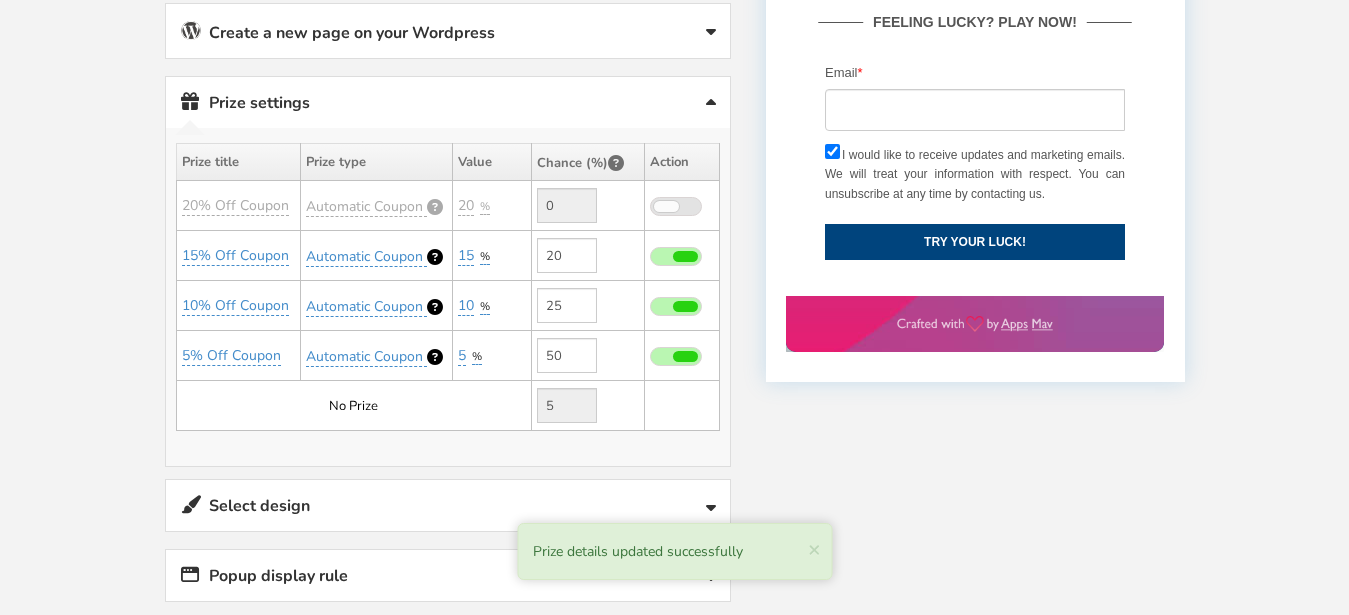 click at bounding box center (676, 206) 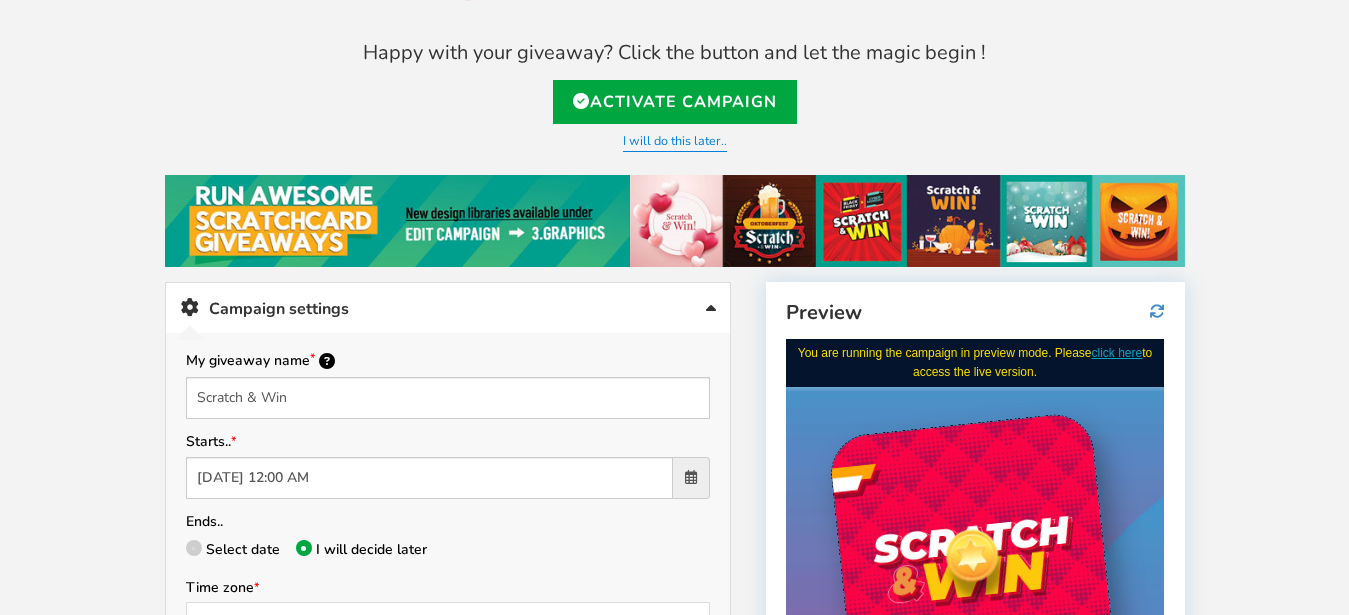 scroll, scrollTop: 120, scrollLeft: 0, axis: vertical 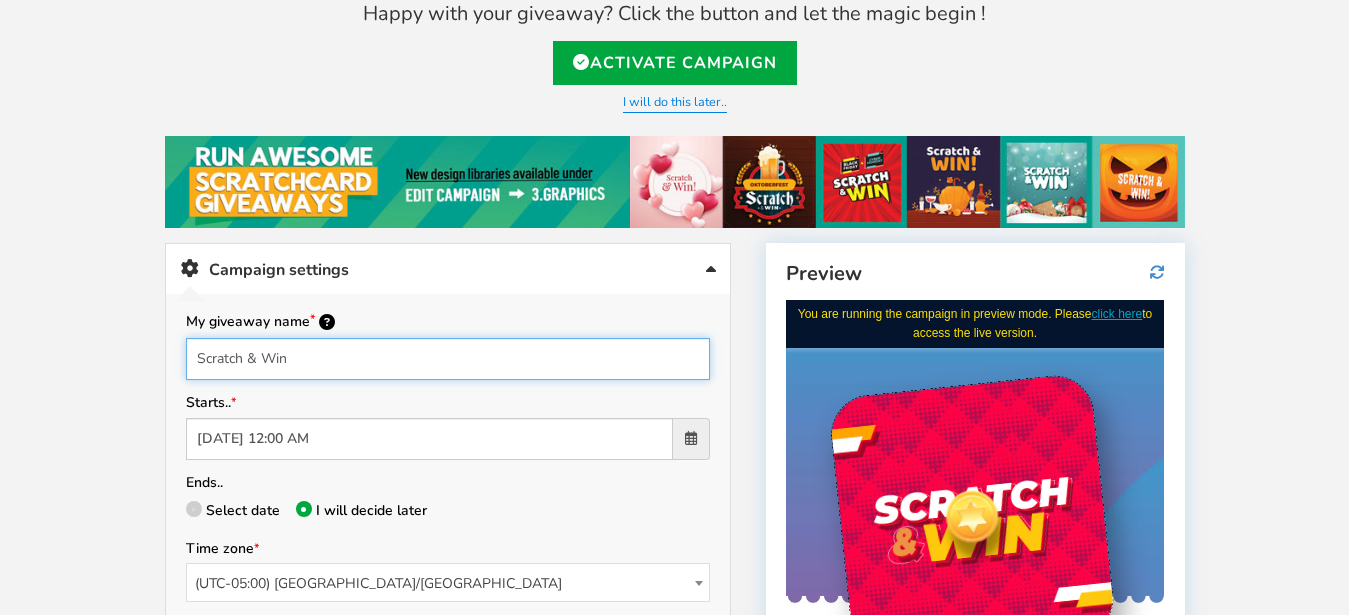 click on "Scratch & Win" at bounding box center (448, 359) 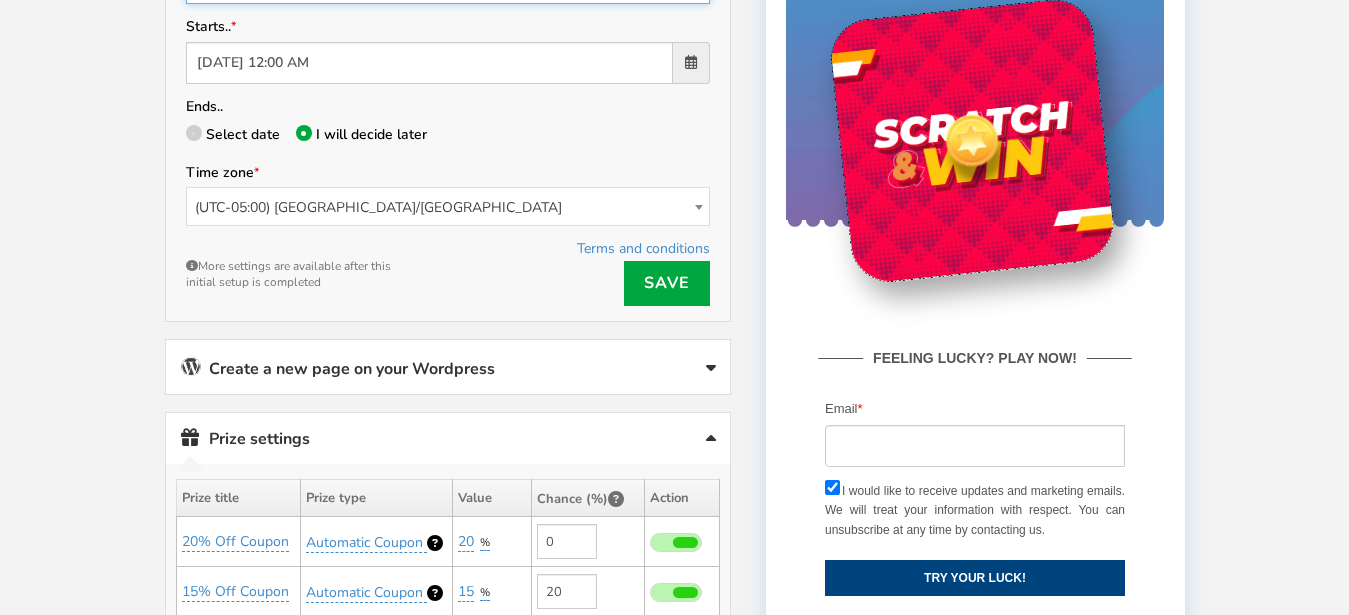 scroll, scrollTop: 528, scrollLeft: 0, axis: vertical 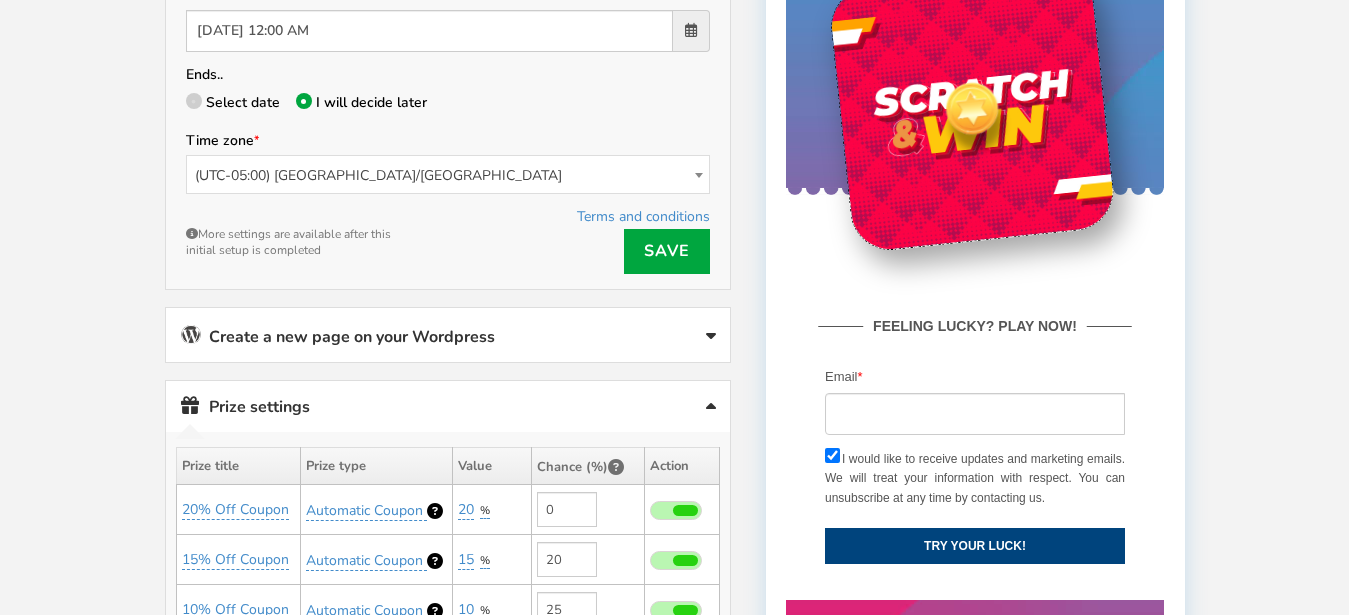 click on "Create a new page on your Wordpress" at bounding box center (448, 335) 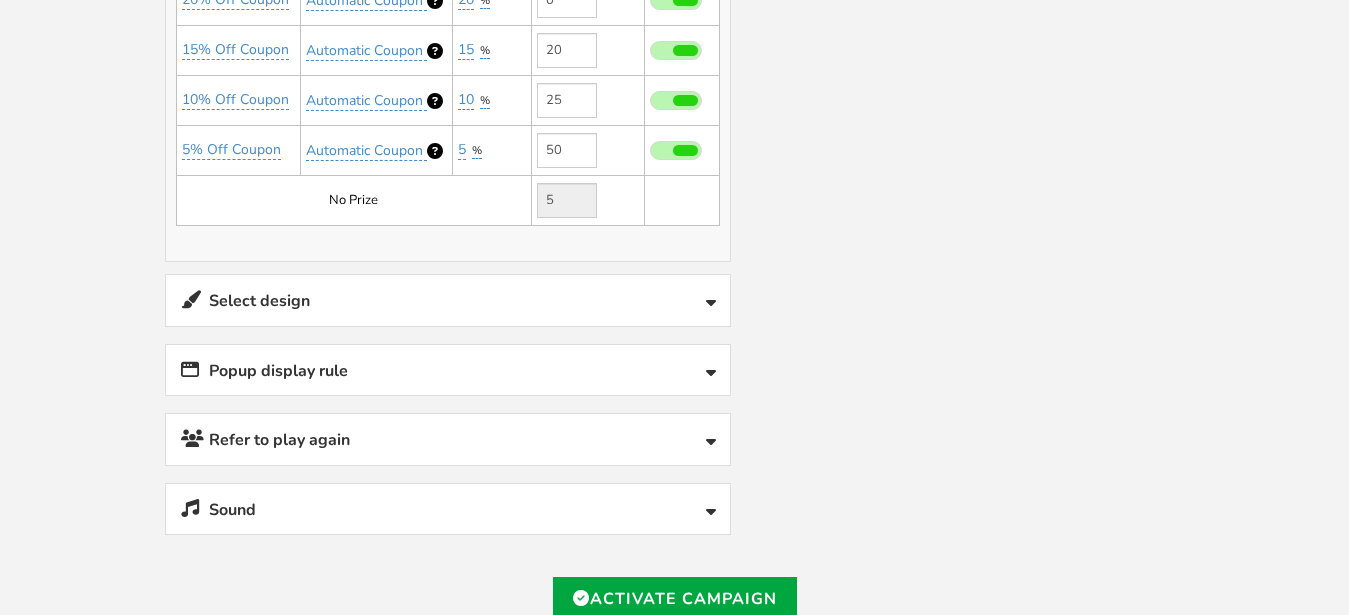 scroll, scrollTop: 1344, scrollLeft: 0, axis: vertical 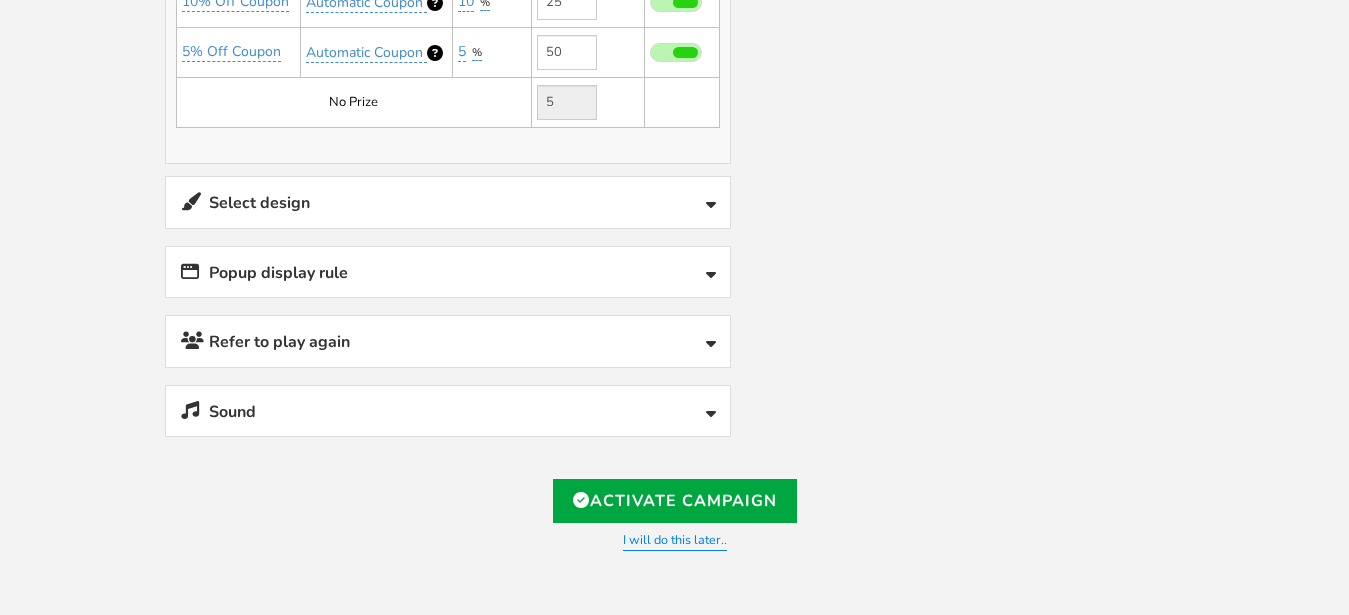 click on "Select design" at bounding box center (448, 202) 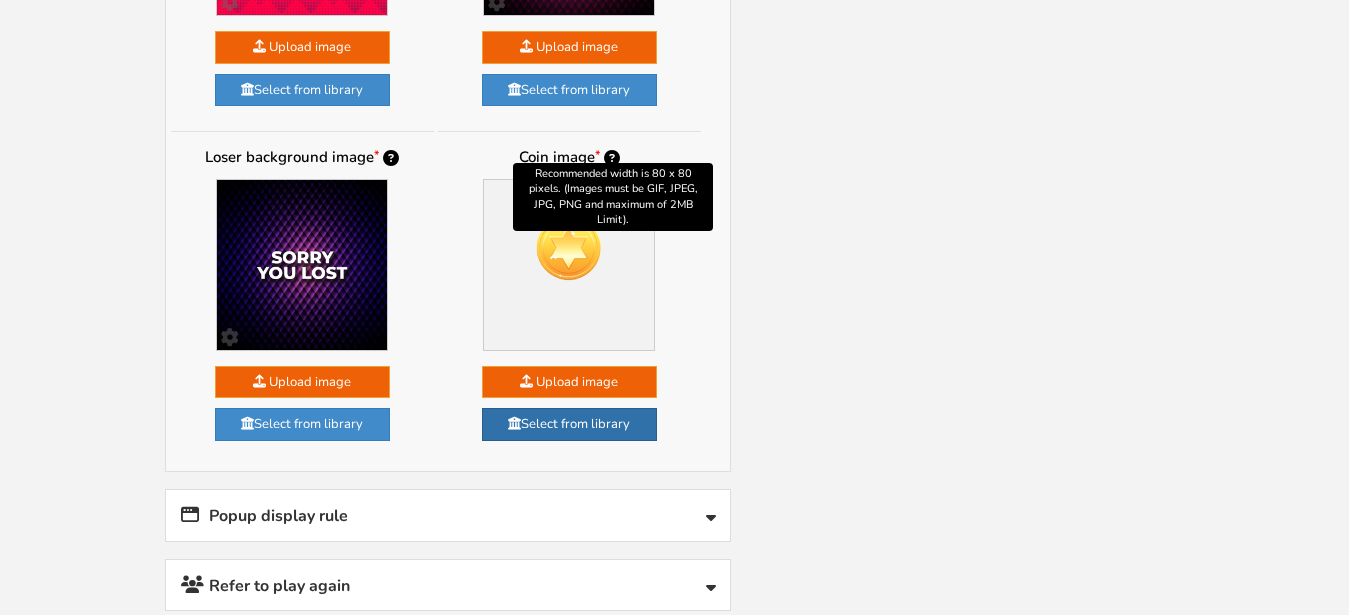 scroll, scrollTop: 1956, scrollLeft: 0, axis: vertical 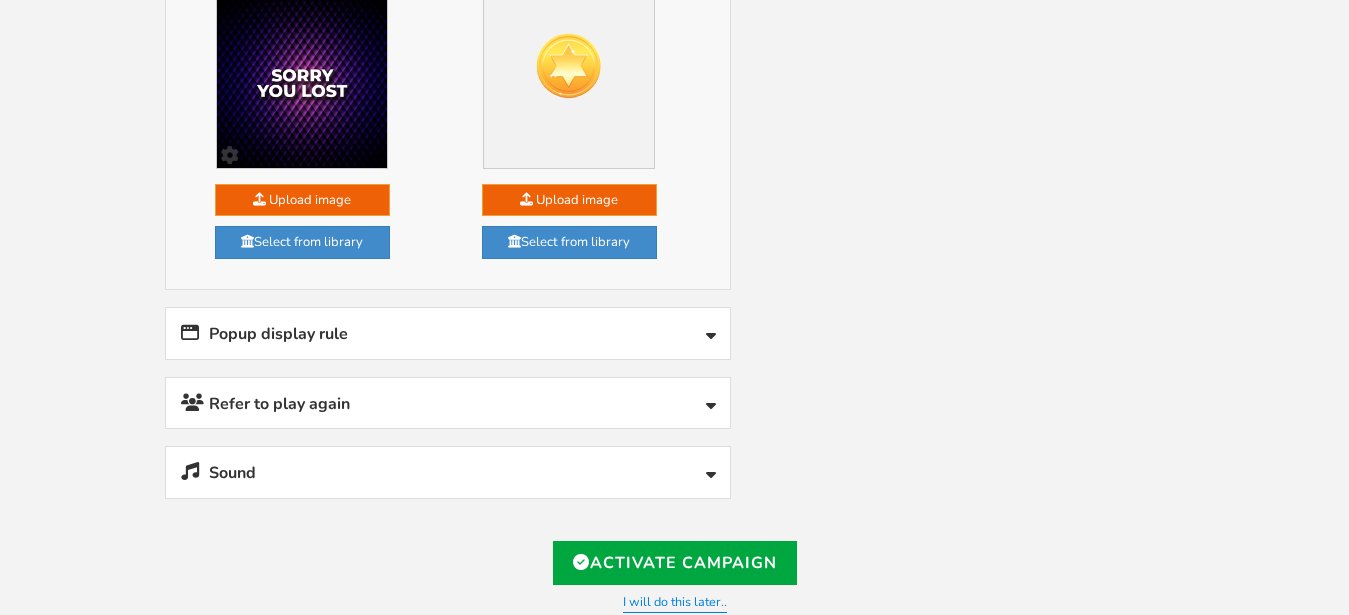 click on "Popup display rule" at bounding box center [448, 333] 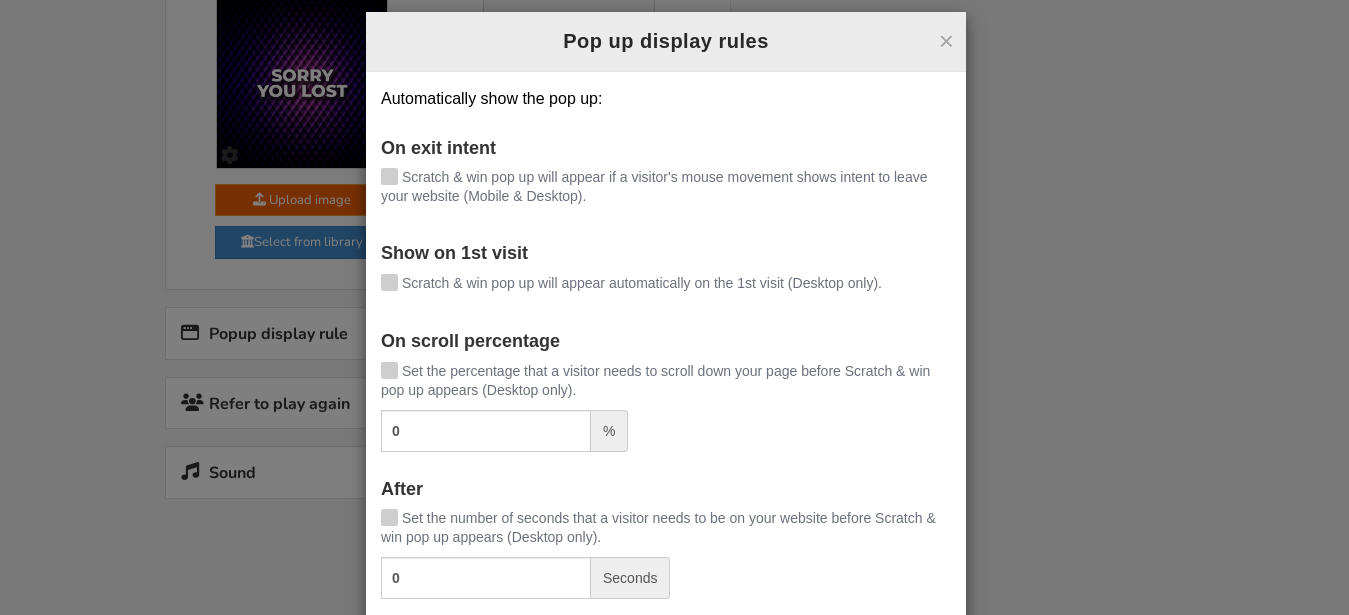 scroll, scrollTop: 0, scrollLeft: 0, axis: both 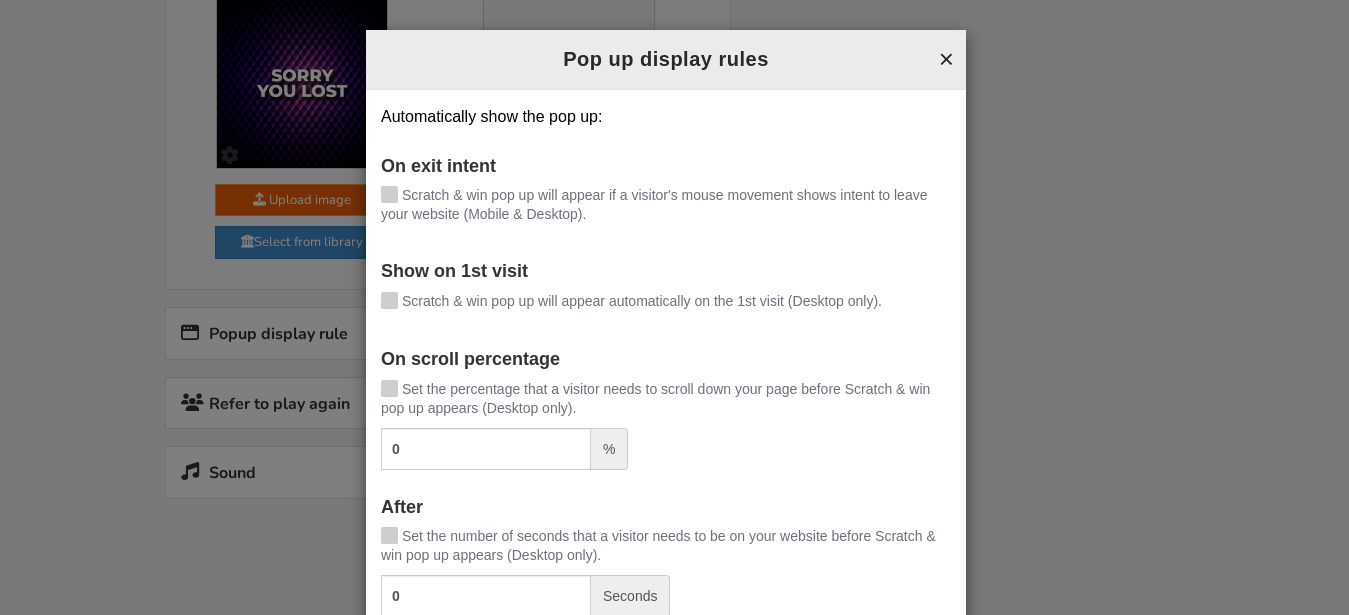 click on "×
Pop up display rules" at bounding box center (666, 60) 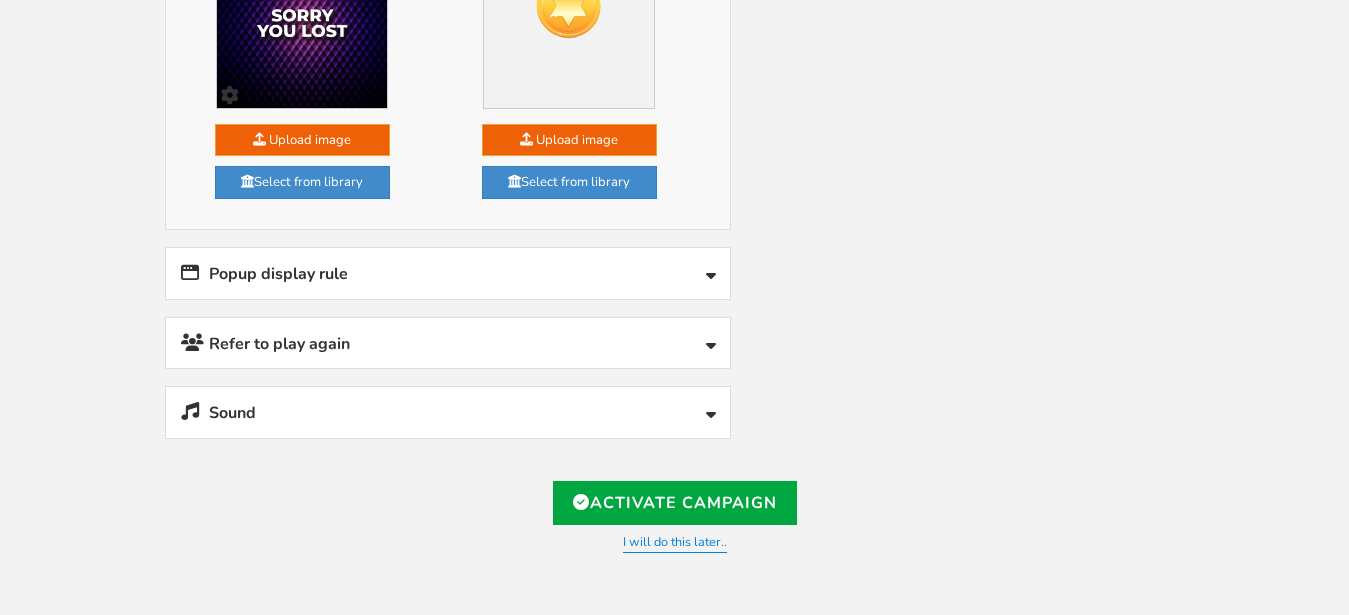 scroll, scrollTop: 2058, scrollLeft: 0, axis: vertical 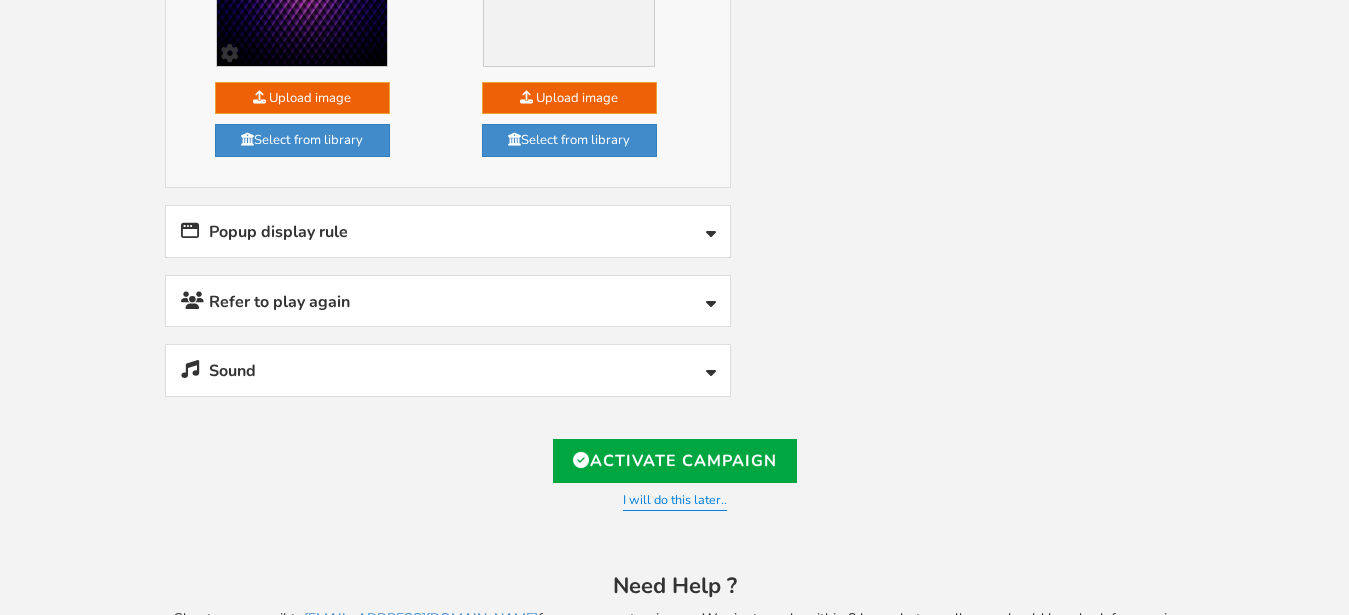 click on "Refer to play again" at bounding box center [448, 301] 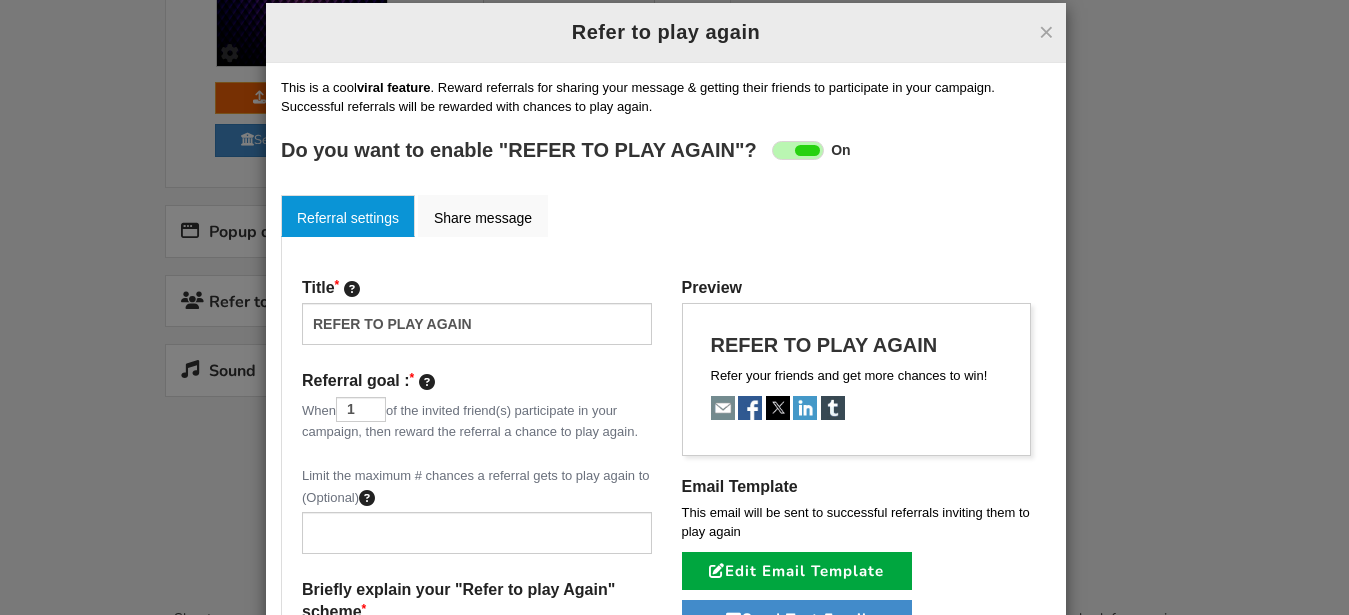 scroll, scrollTop: 0, scrollLeft: 0, axis: both 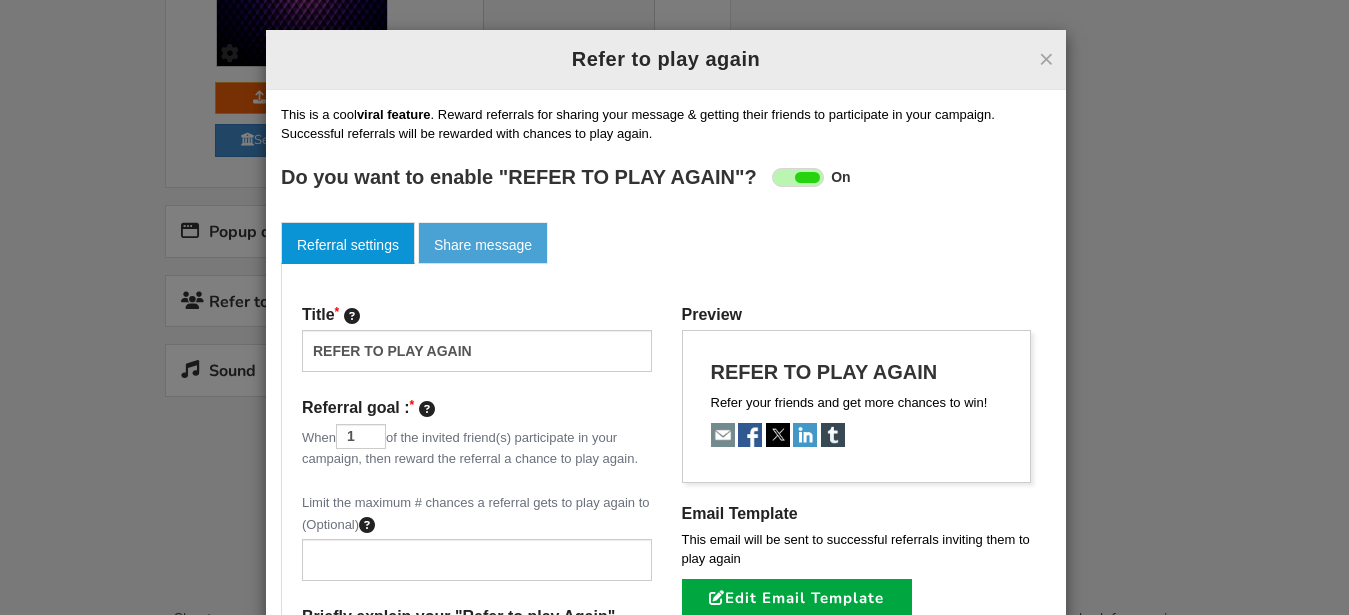 click on "Share message" at bounding box center [483, 243] 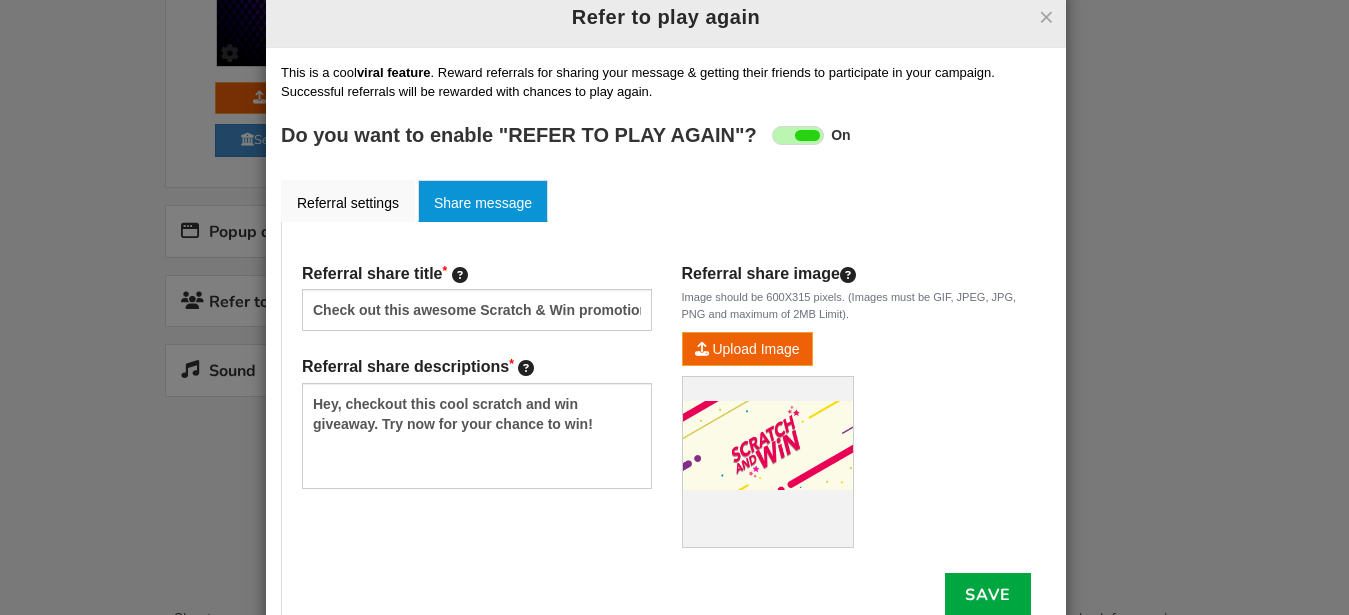 scroll, scrollTop: 0, scrollLeft: 0, axis: both 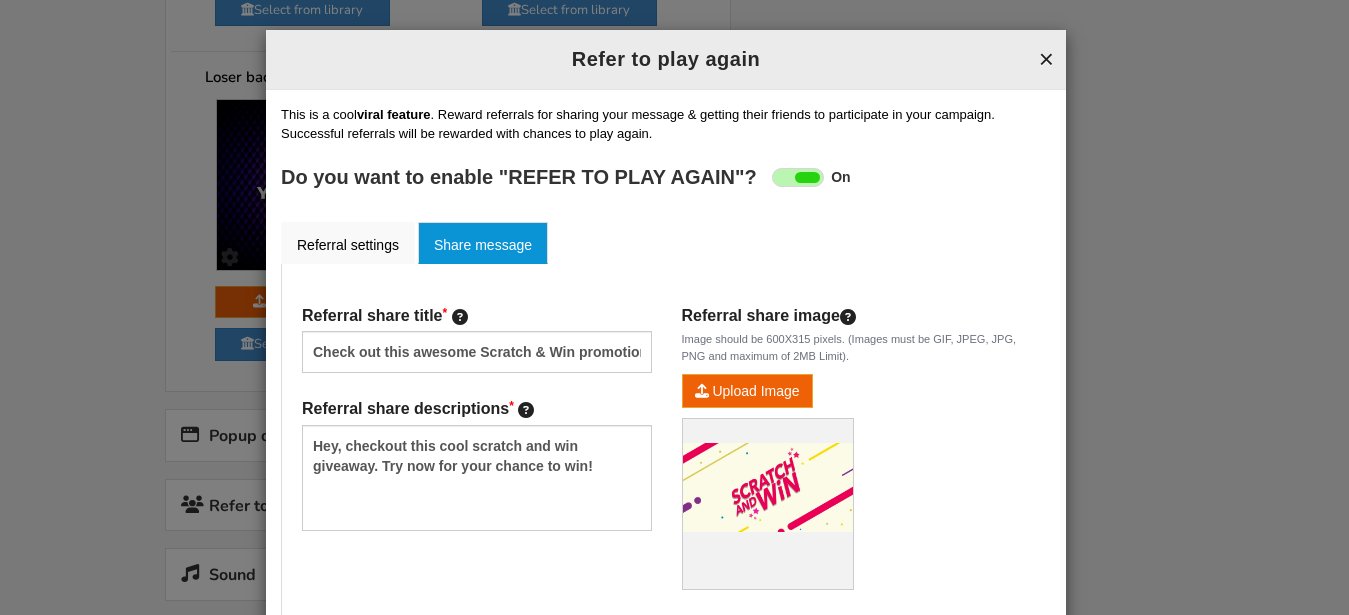 click on "×" at bounding box center [1046, 59] 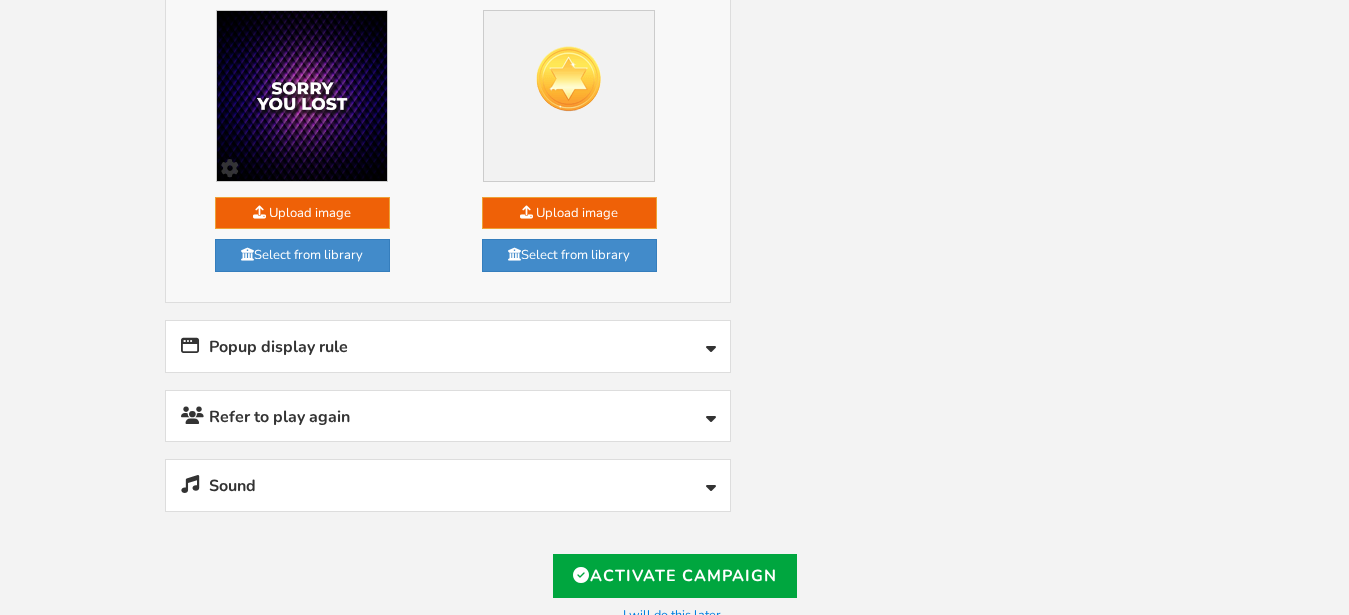 scroll, scrollTop: 2058, scrollLeft: 0, axis: vertical 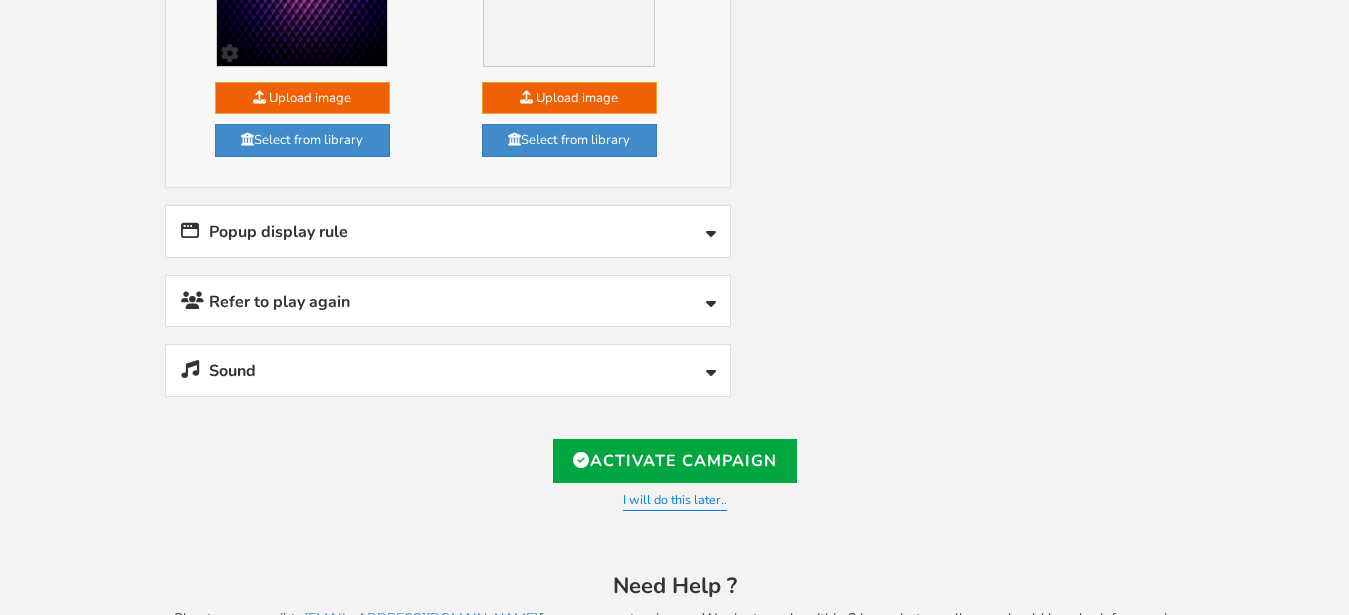 click on "Sound" at bounding box center (448, 370) 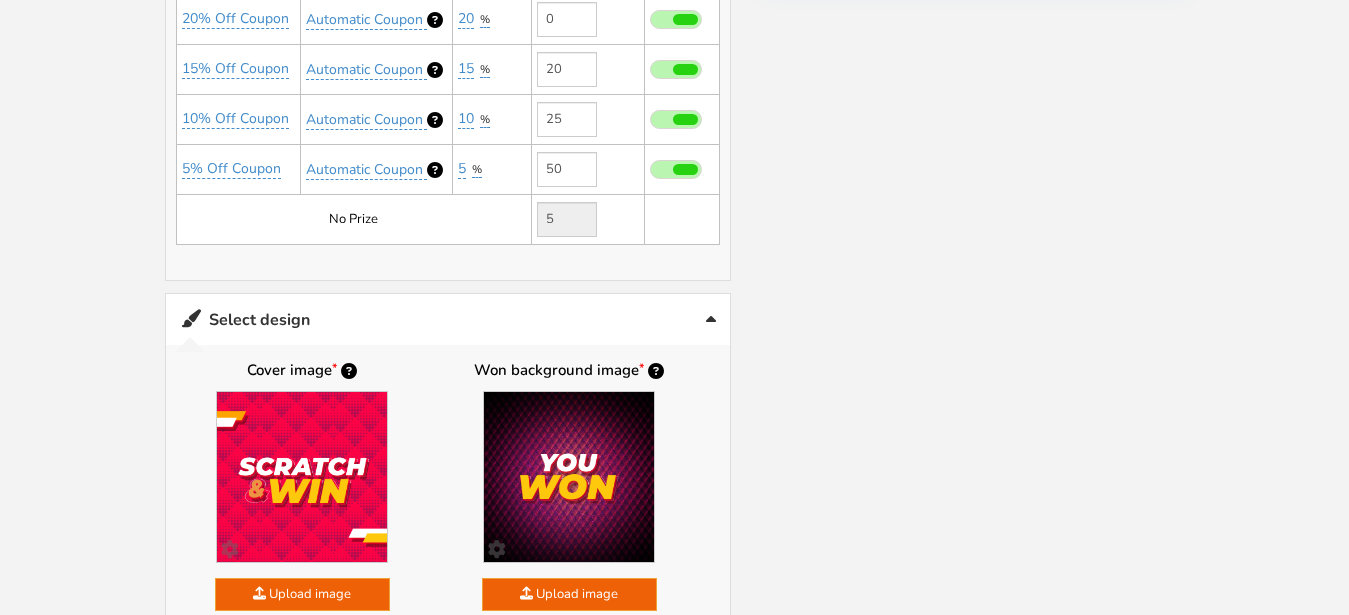 scroll, scrollTop: 921, scrollLeft: 0, axis: vertical 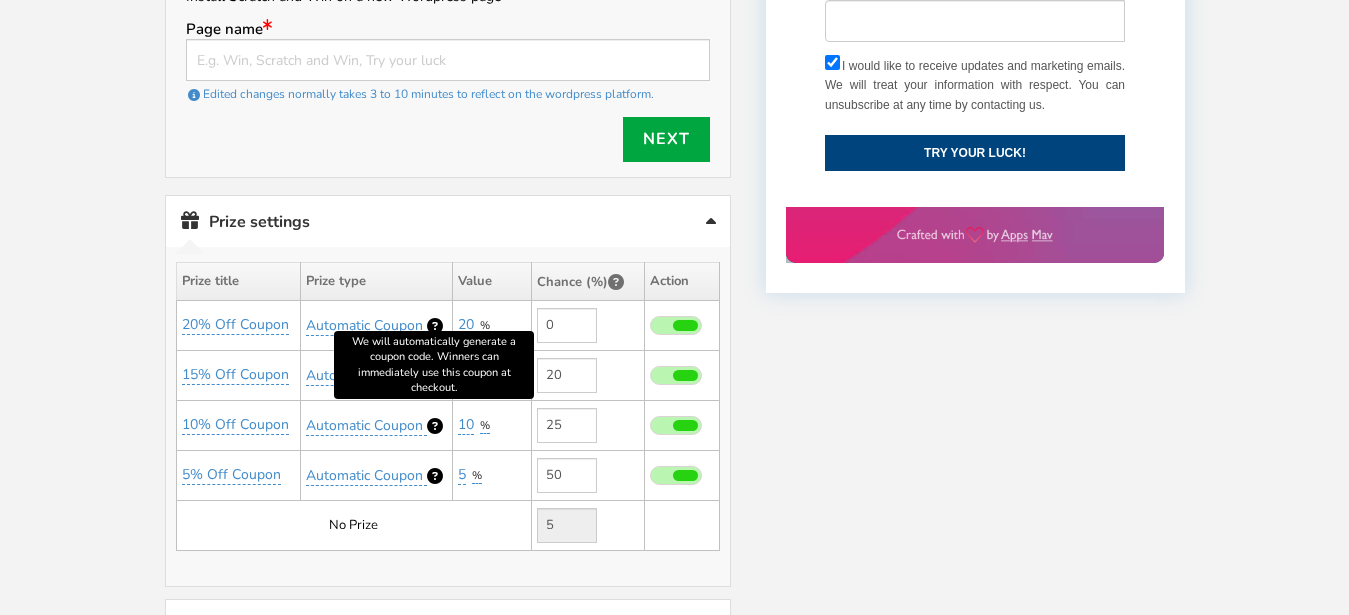 click at bounding box center [435, 326] 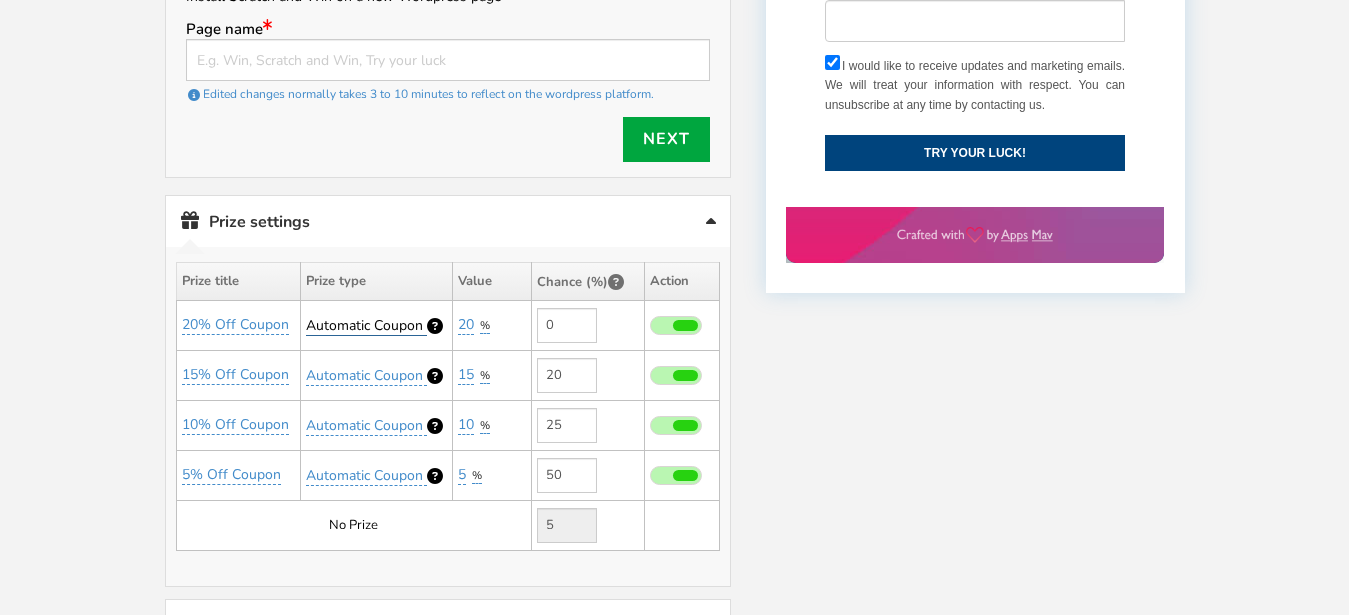 click on "Automatic Coupon" at bounding box center (364, 325) 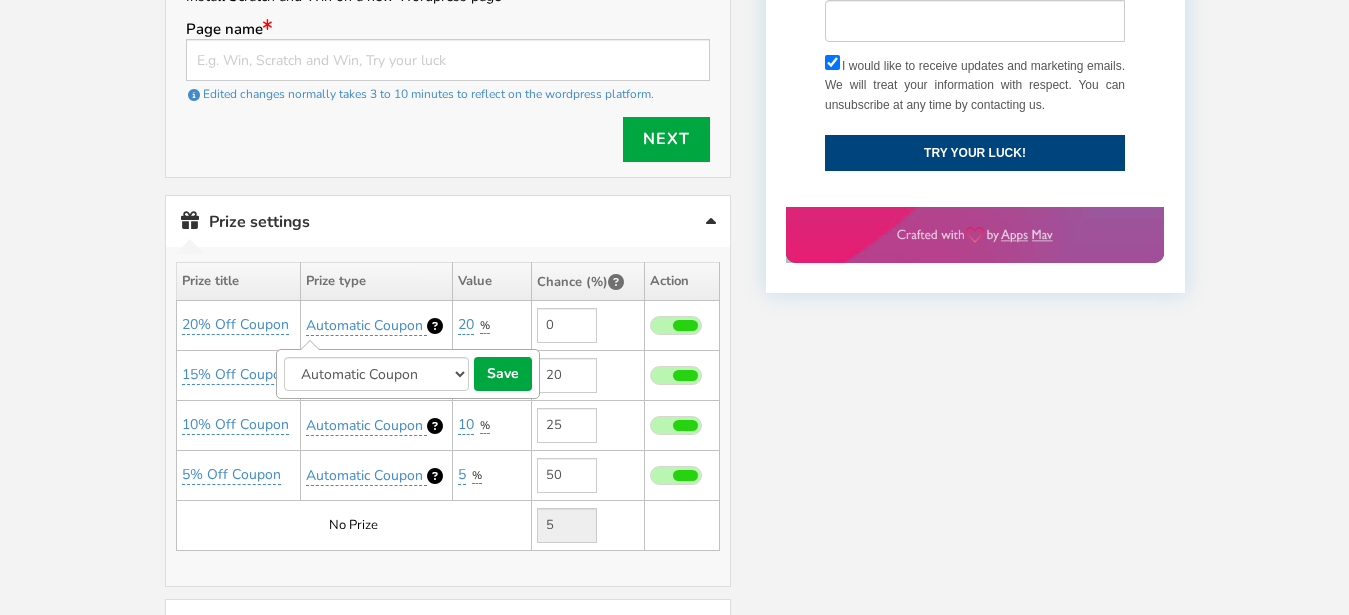 click on "Perks and Experiences Automatic Coupon Common Coupon" at bounding box center [376, 374] 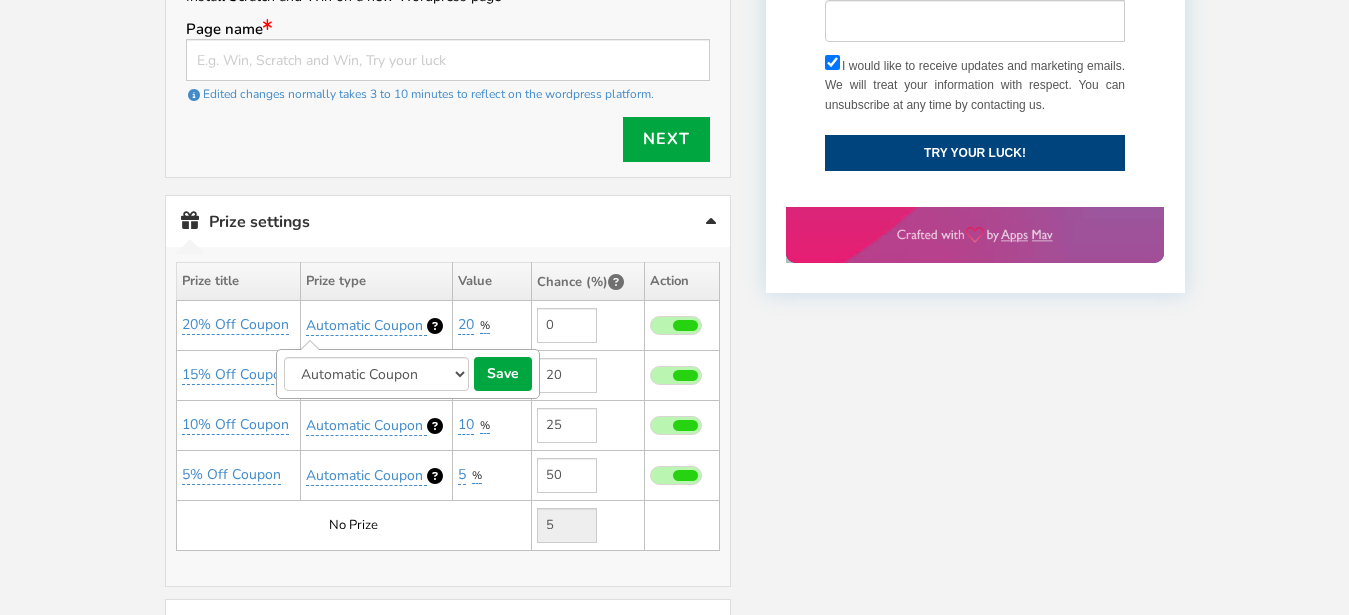 click on "Prize settings
No prize added!" at bounding box center [448, 221] 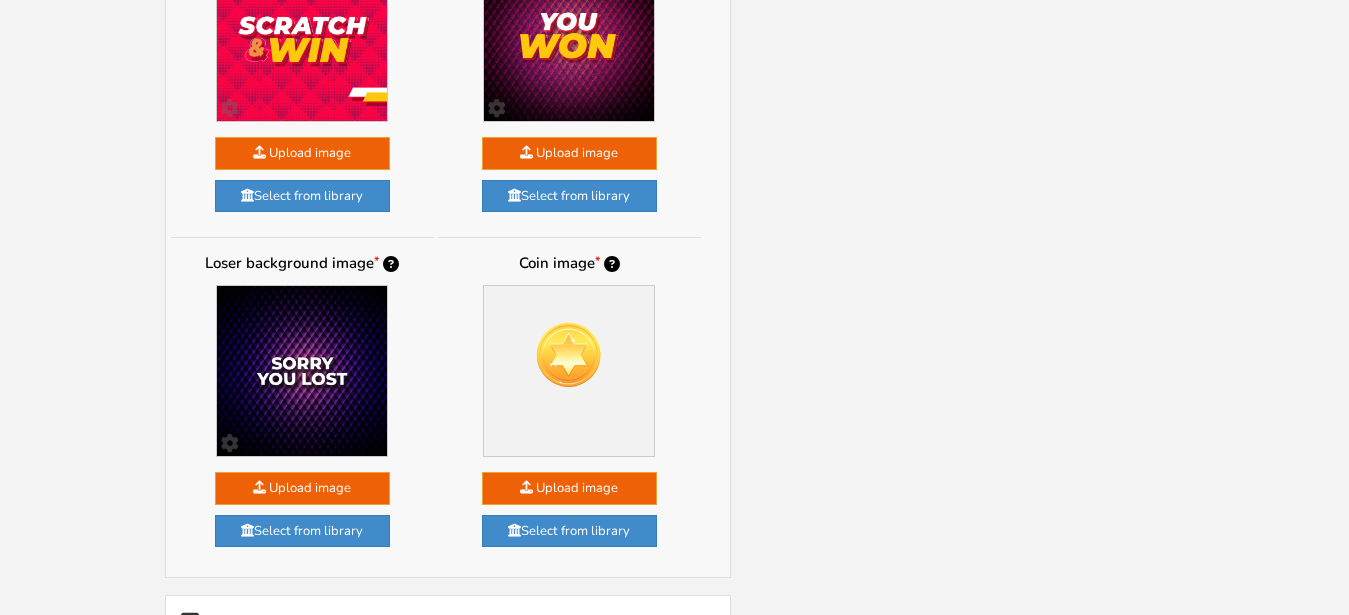 scroll, scrollTop: 1533, scrollLeft: 0, axis: vertical 